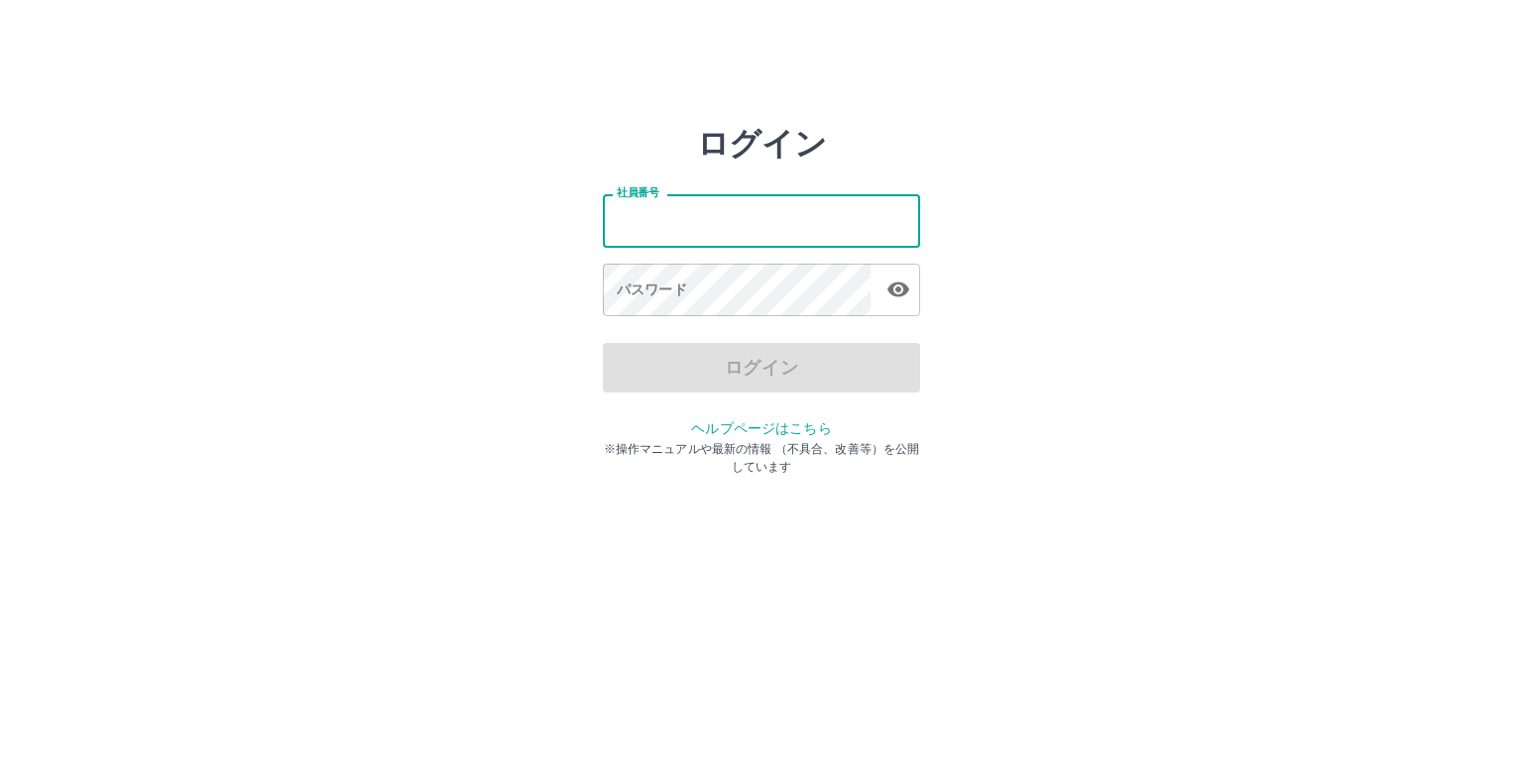 scroll, scrollTop: 0, scrollLeft: 0, axis: both 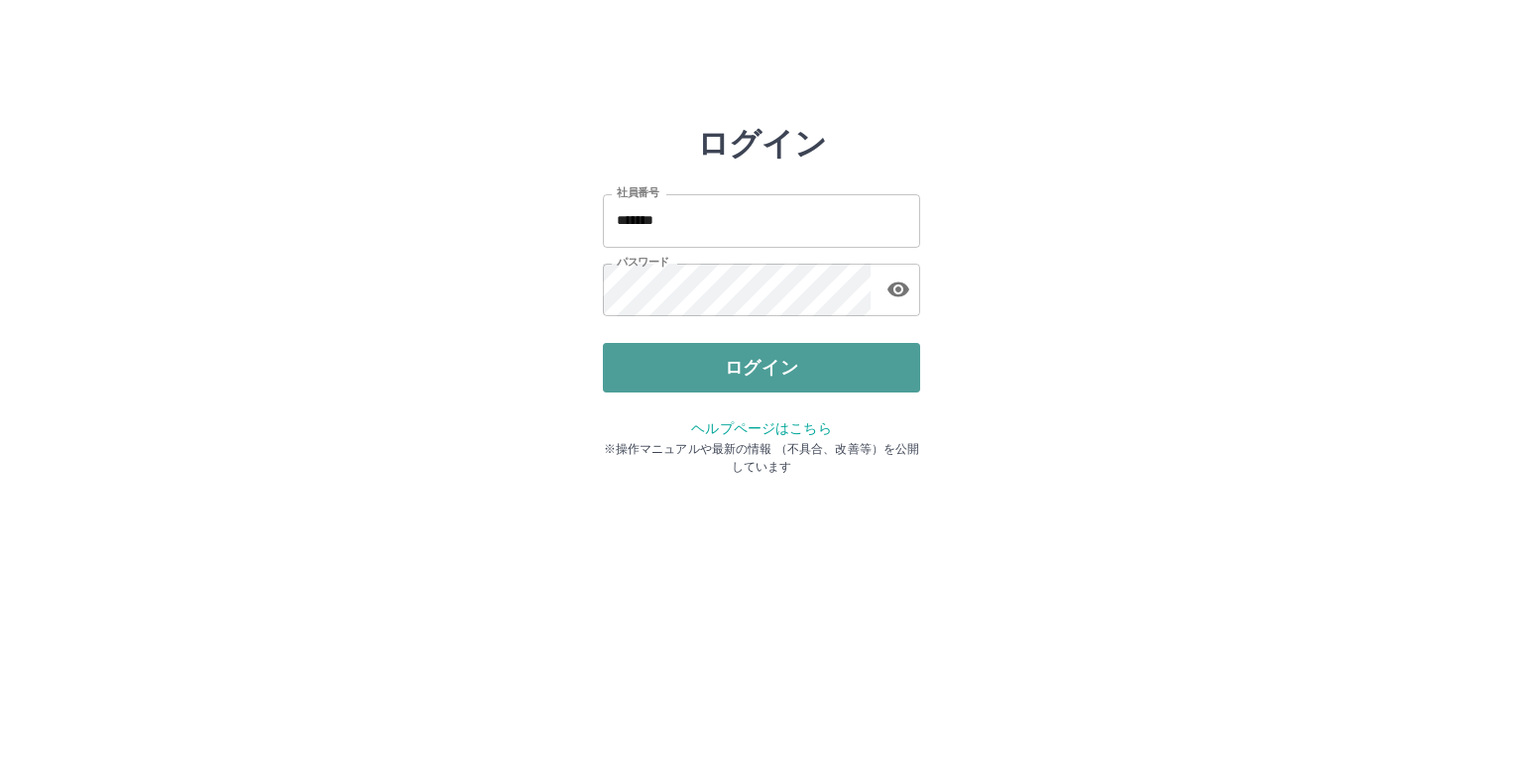 click on "ログイン" at bounding box center (762, 368) 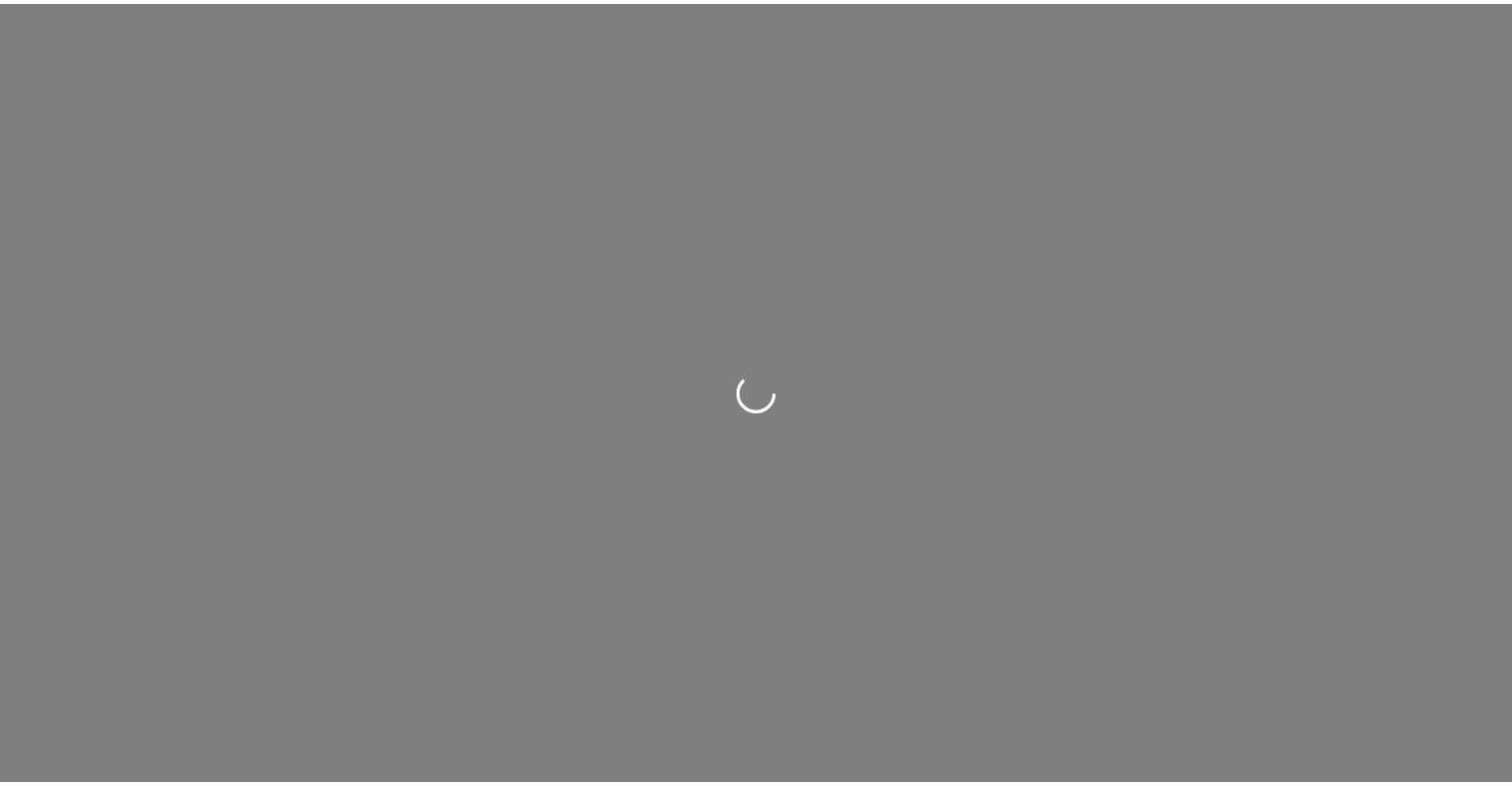 scroll, scrollTop: 0, scrollLeft: 0, axis: both 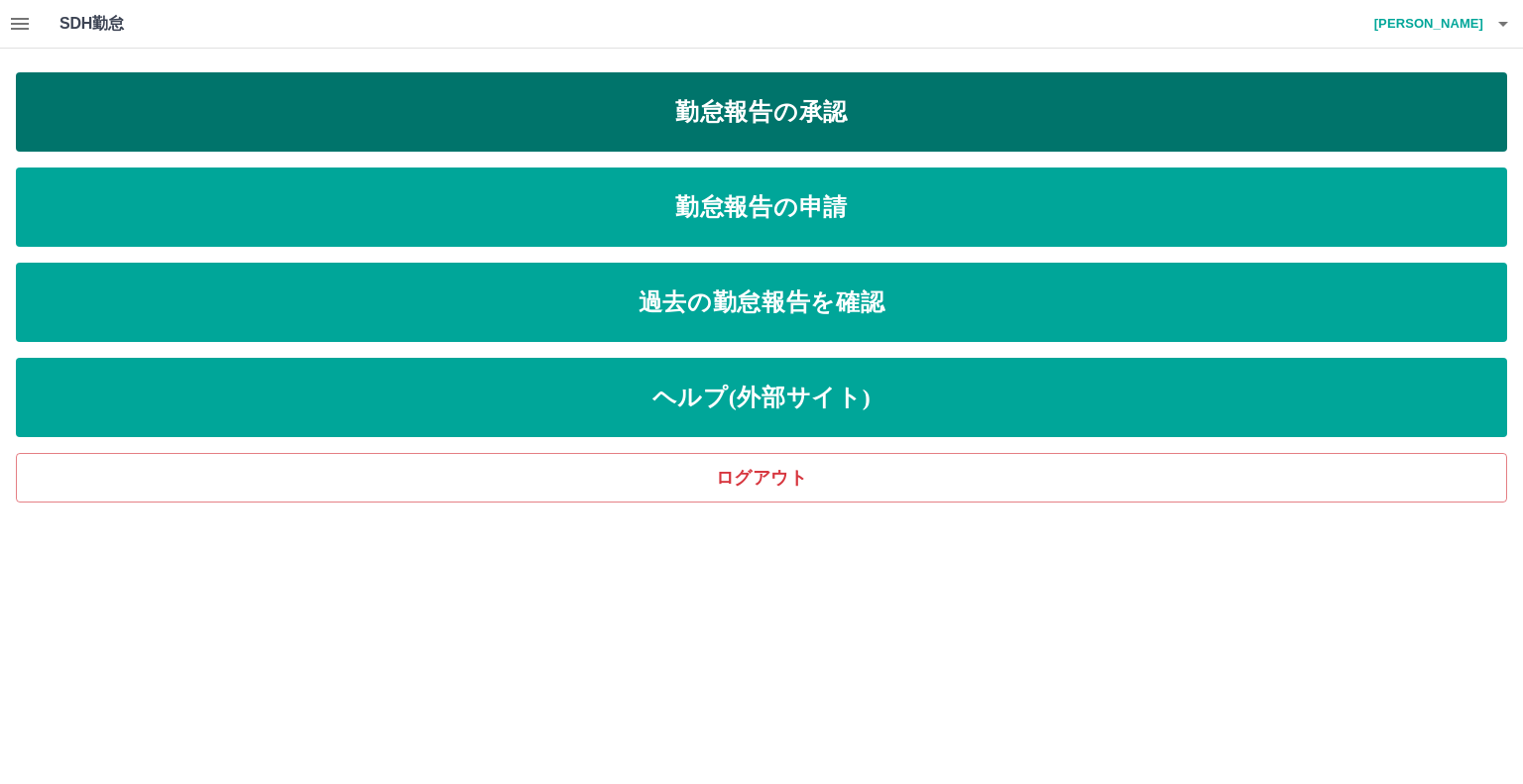 click on "勤怠報告の承認" at bounding box center (762, 112) 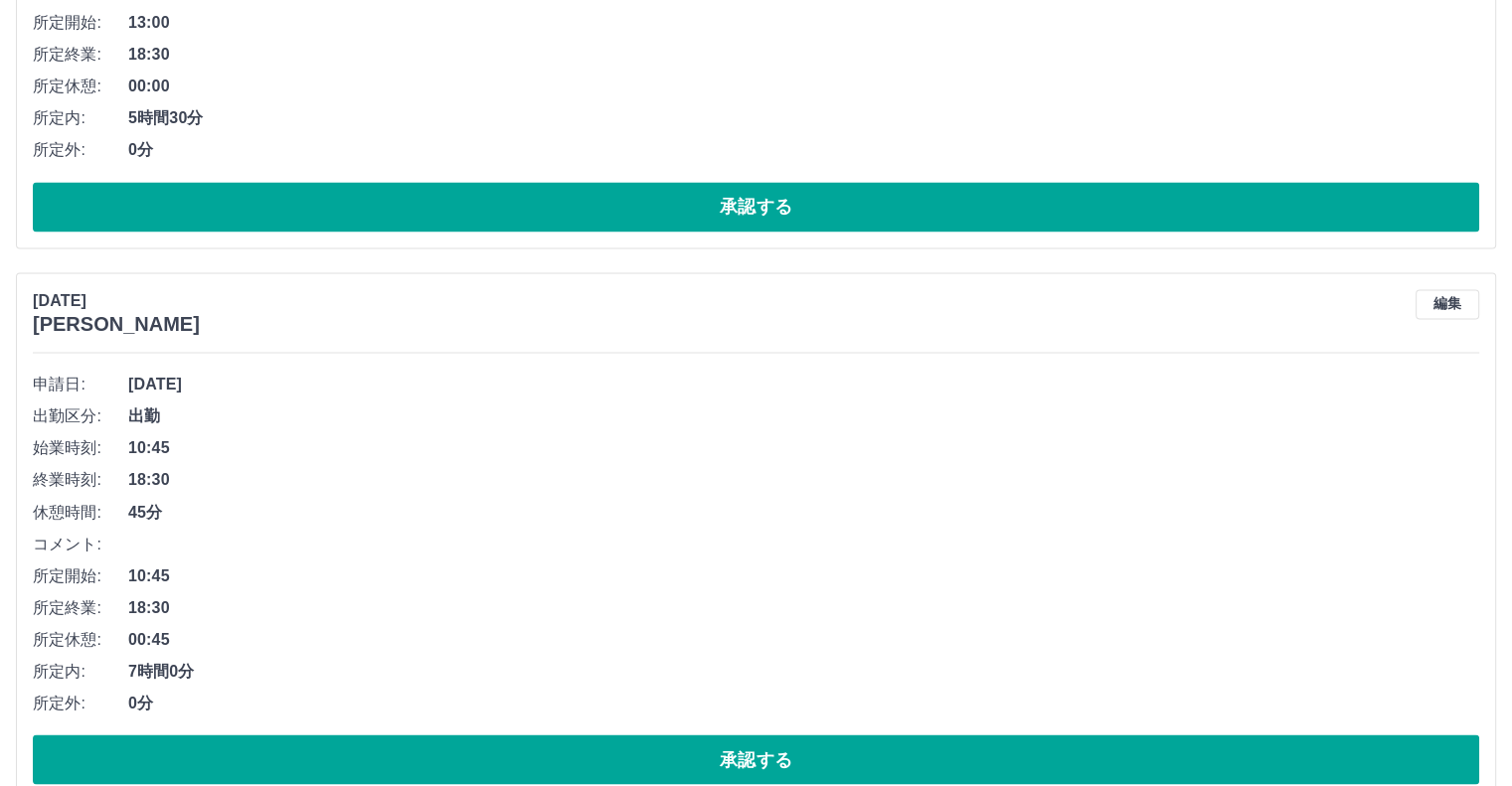 scroll, scrollTop: 3315, scrollLeft: 0, axis: vertical 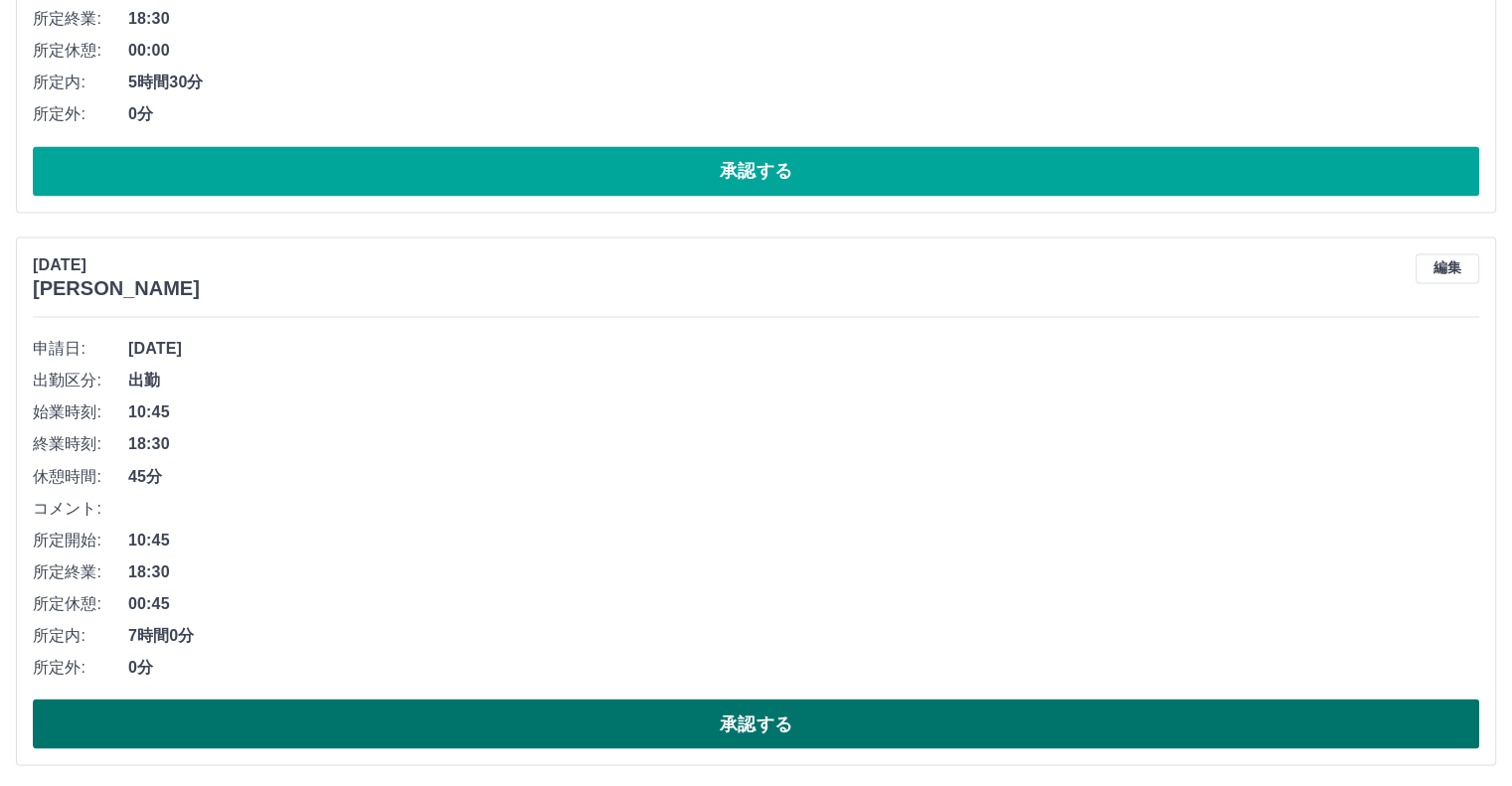 click on "承認する" at bounding box center [756, 723] 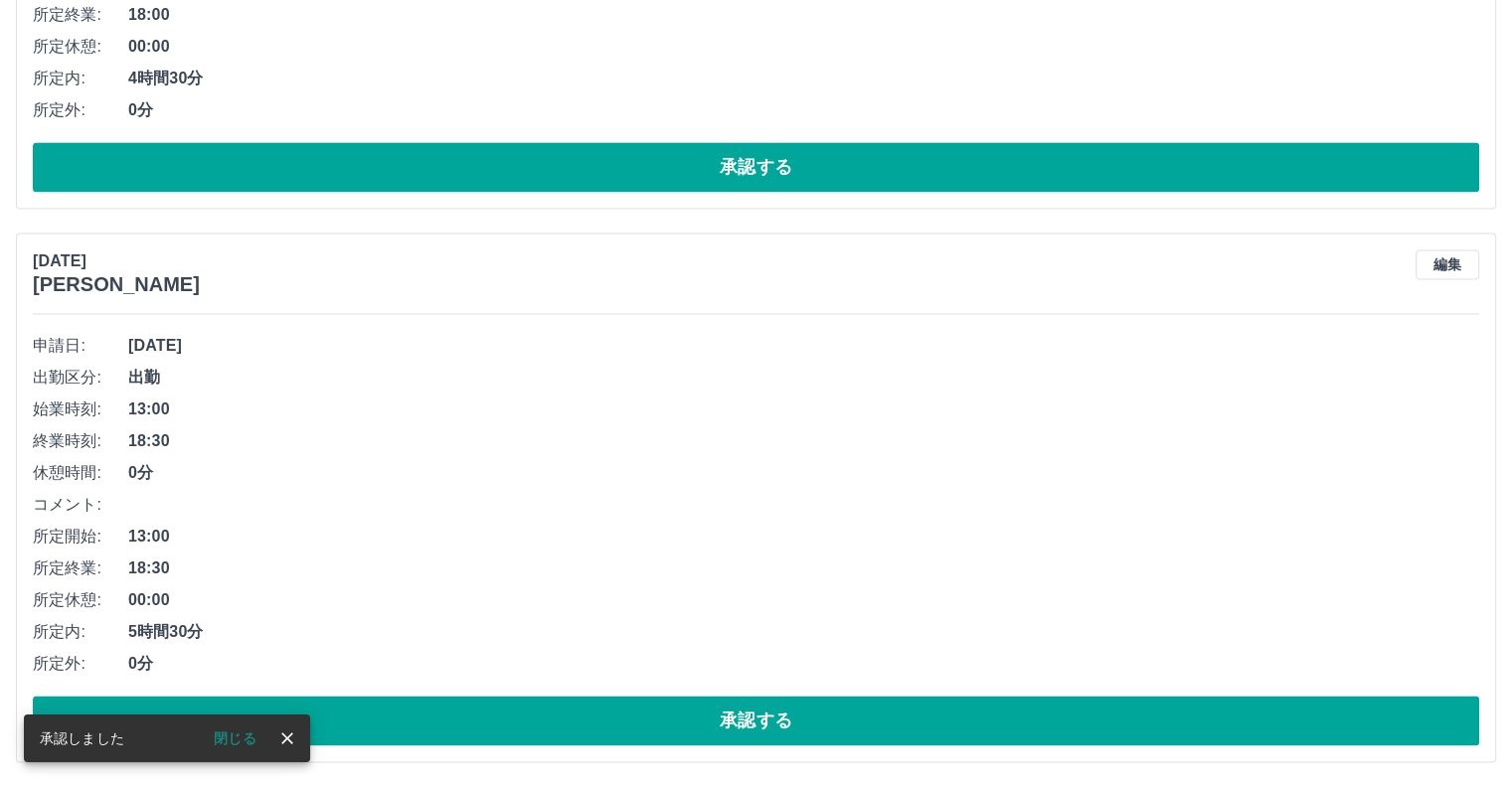 scroll, scrollTop: 2762, scrollLeft: 0, axis: vertical 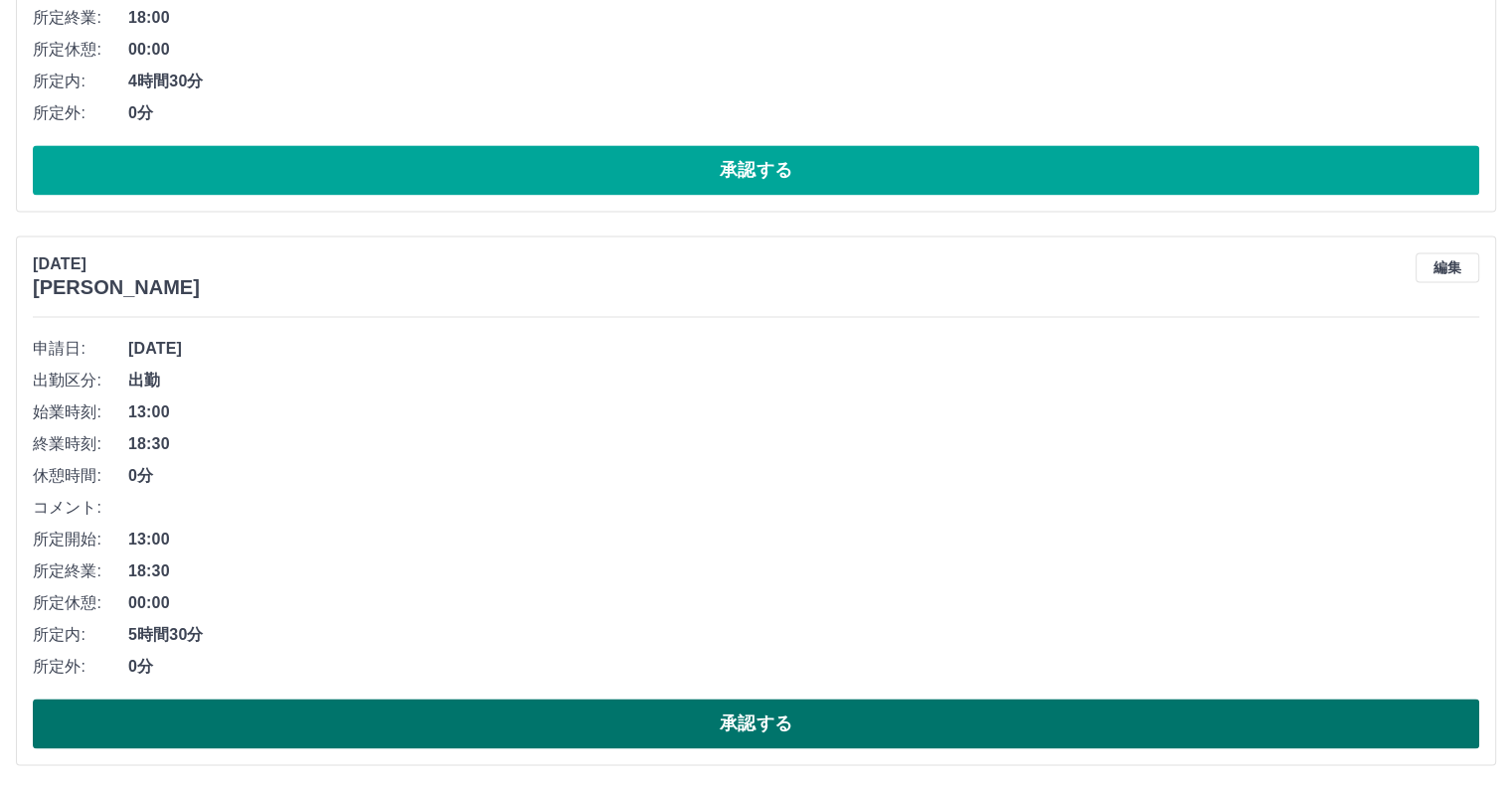 click on "承認する" at bounding box center (756, 723) 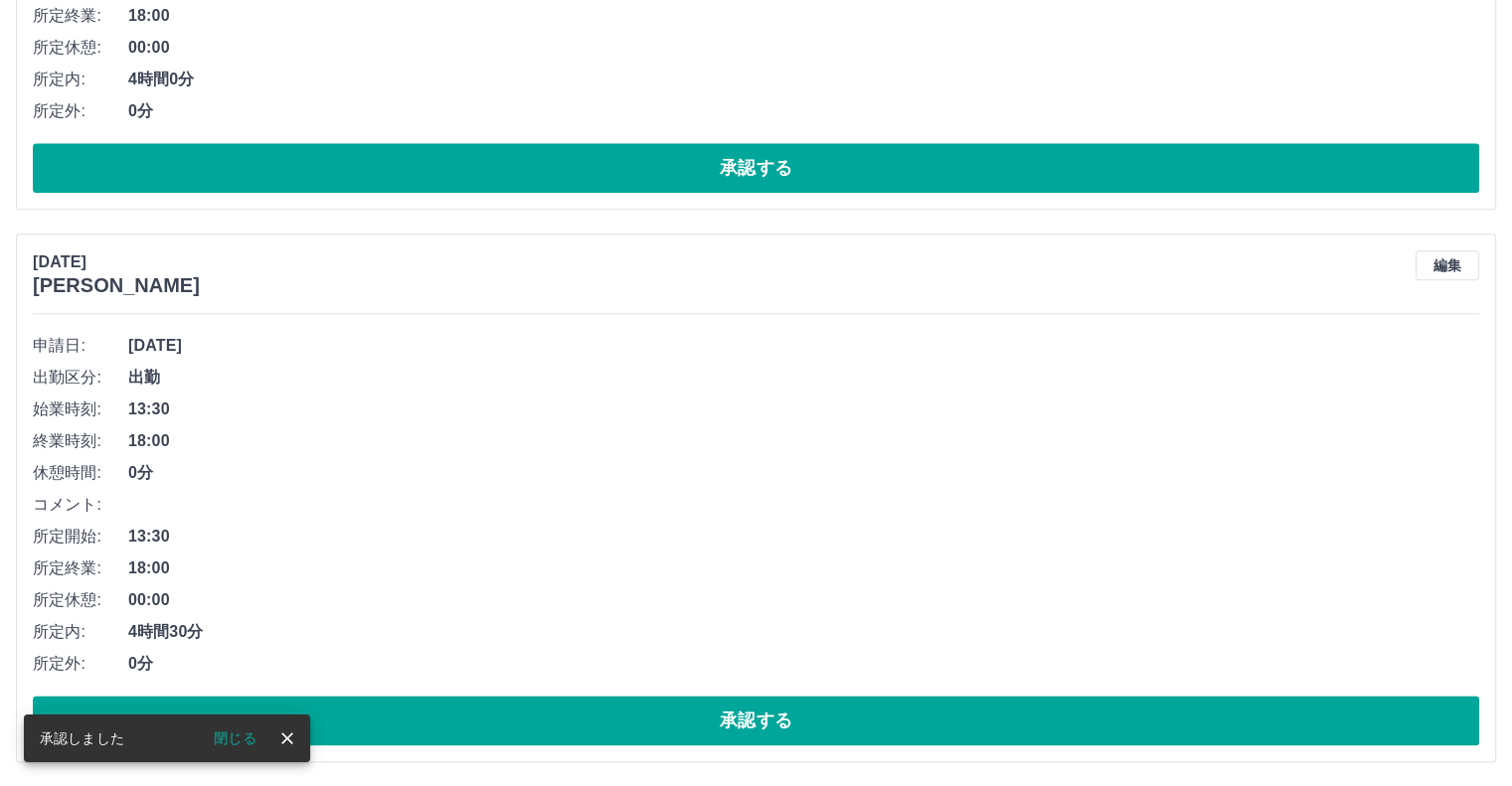 scroll, scrollTop: 2210, scrollLeft: 0, axis: vertical 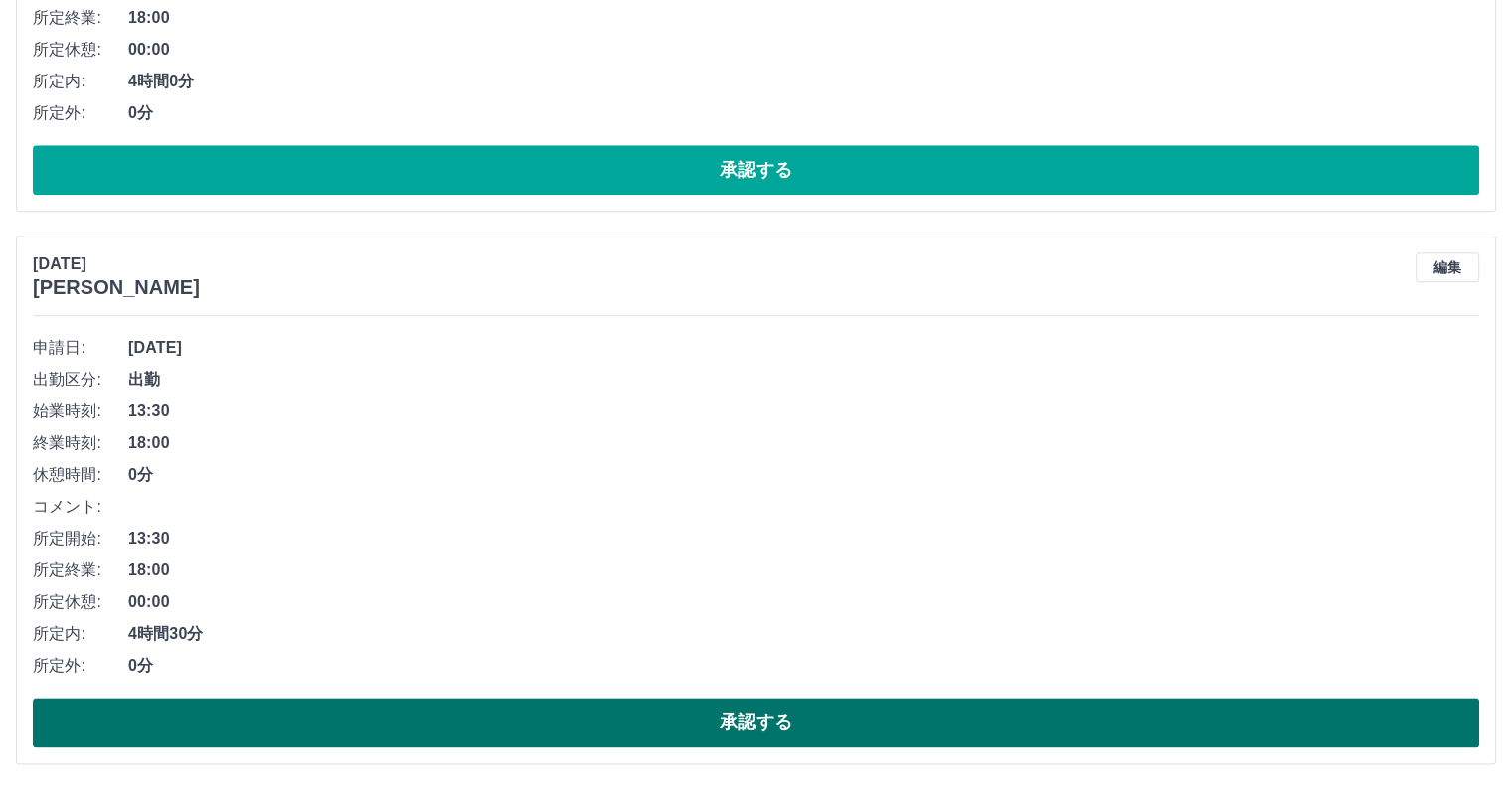 drag, startPoint x: 207, startPoint y: 720, endPoint x: 185, endPoint y: 712, distance: 23.4094 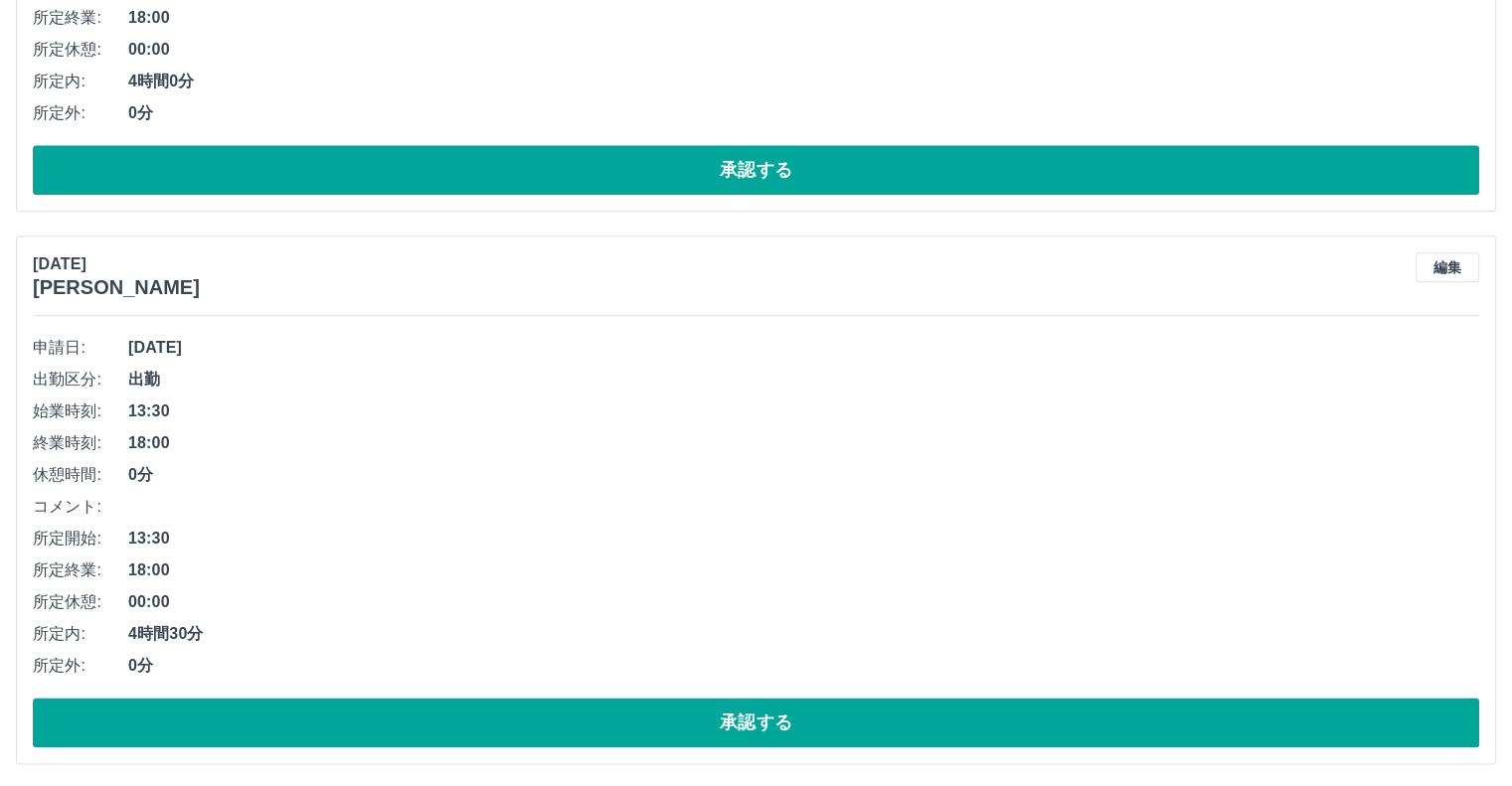 click on "承認する" at bounding box center [756, 722] 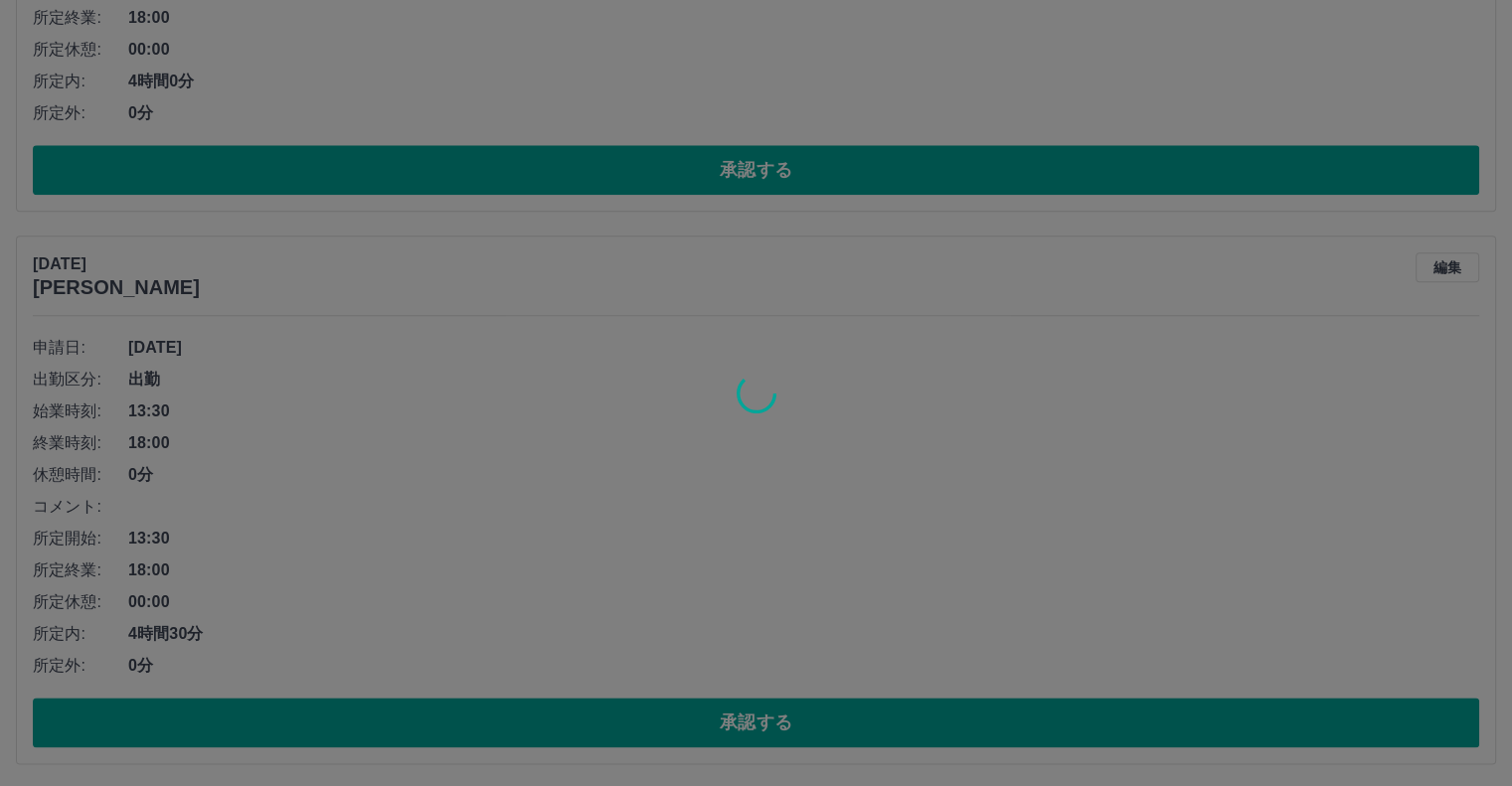 scroll, scrollTop: 1657, scrollLeft: 0, axis: vertical 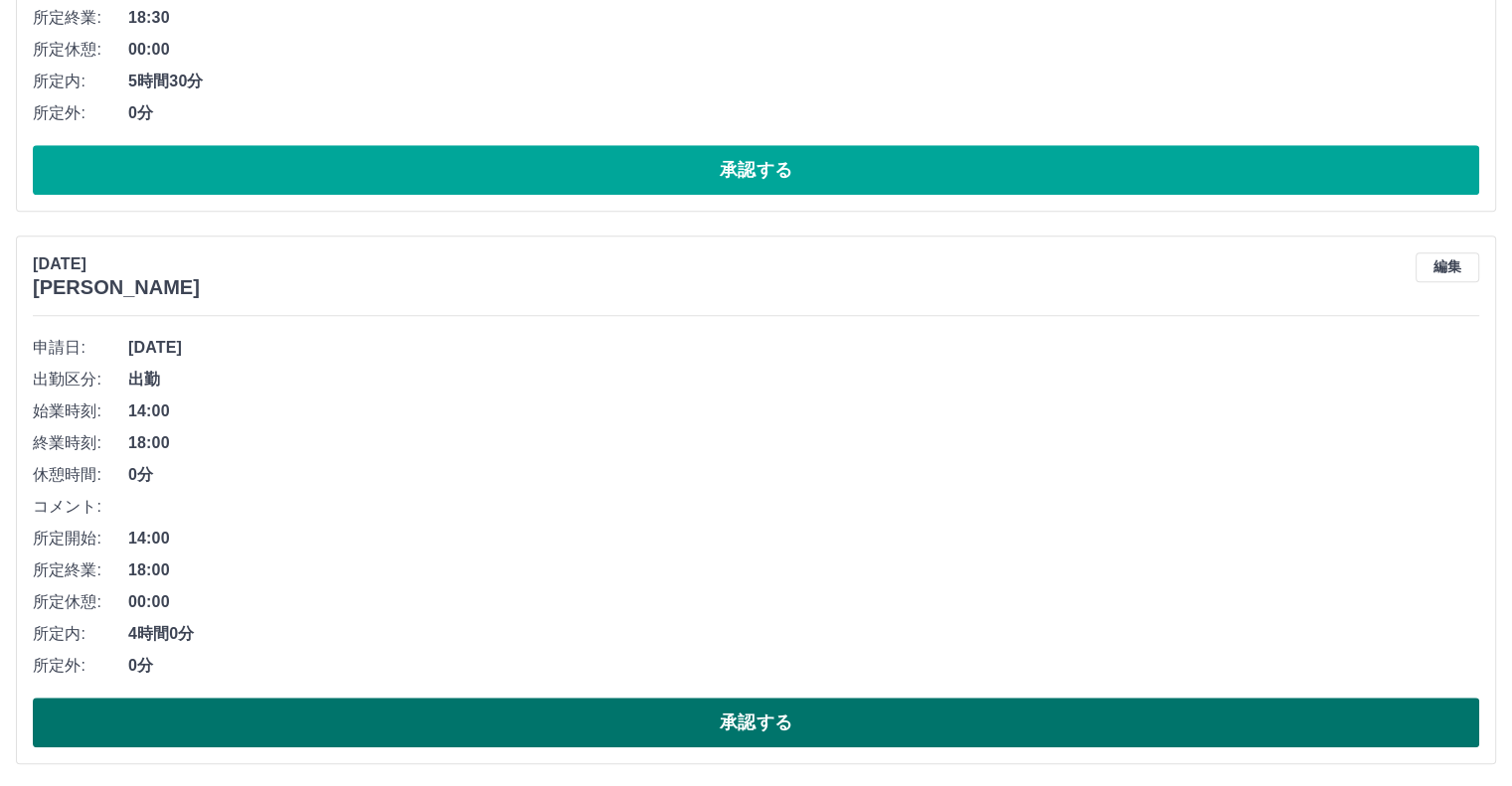click on "承認する" at bounding box center (756, 722) 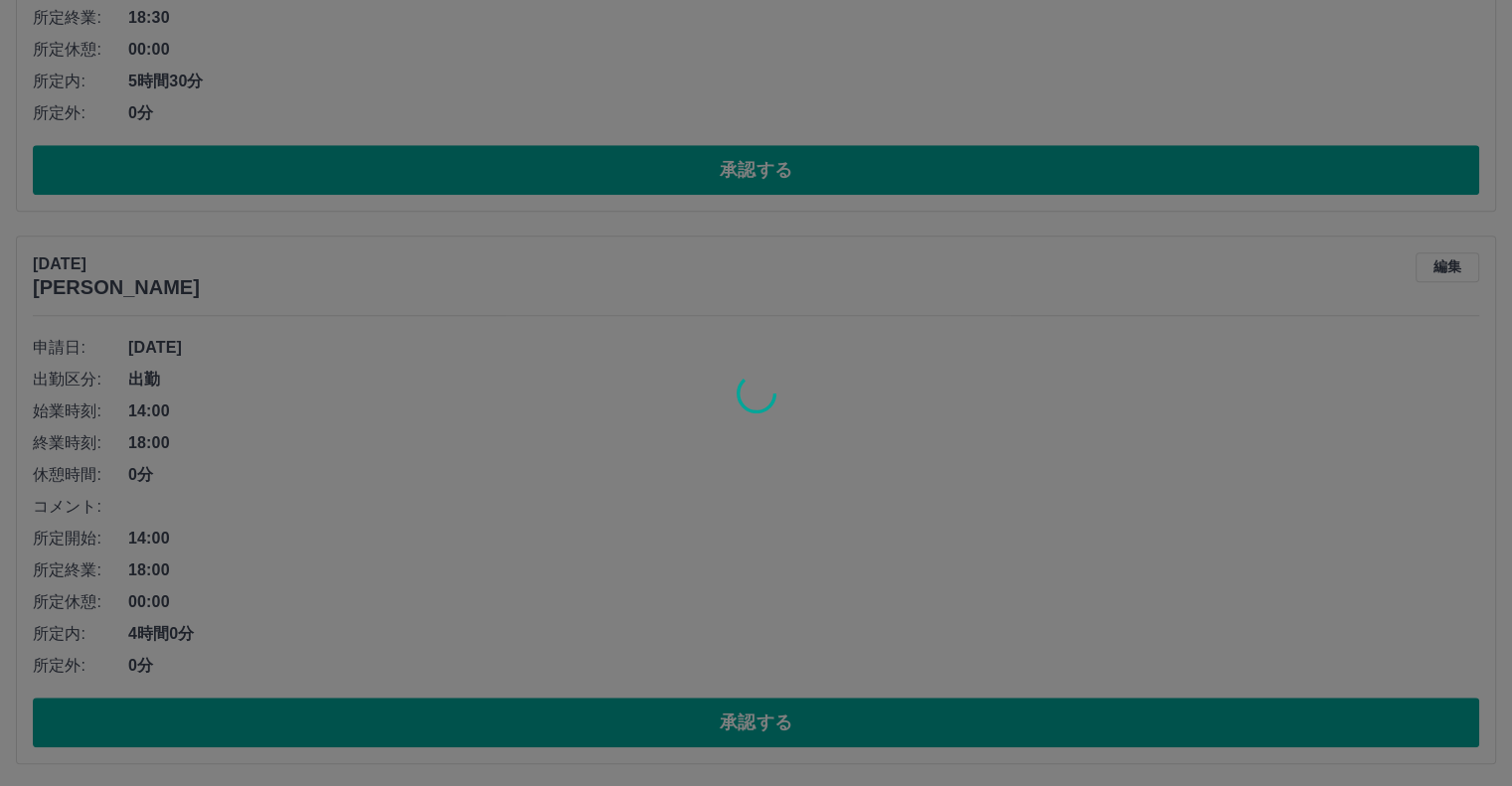 scroll, scrollTop: 1105, scrollLeft: 0, axis: vertical 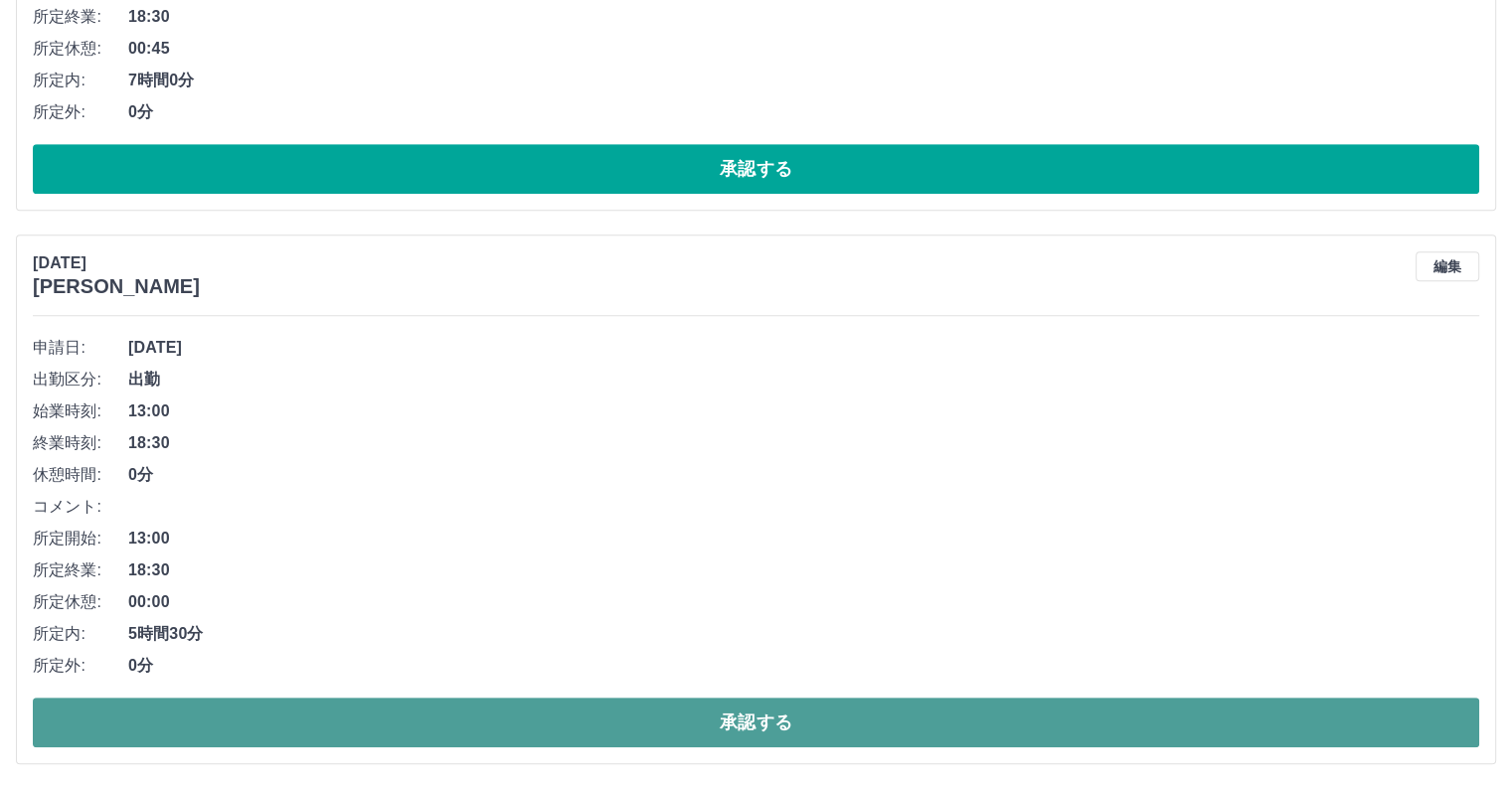 click on "承認する" at bounding box center (756, 722) 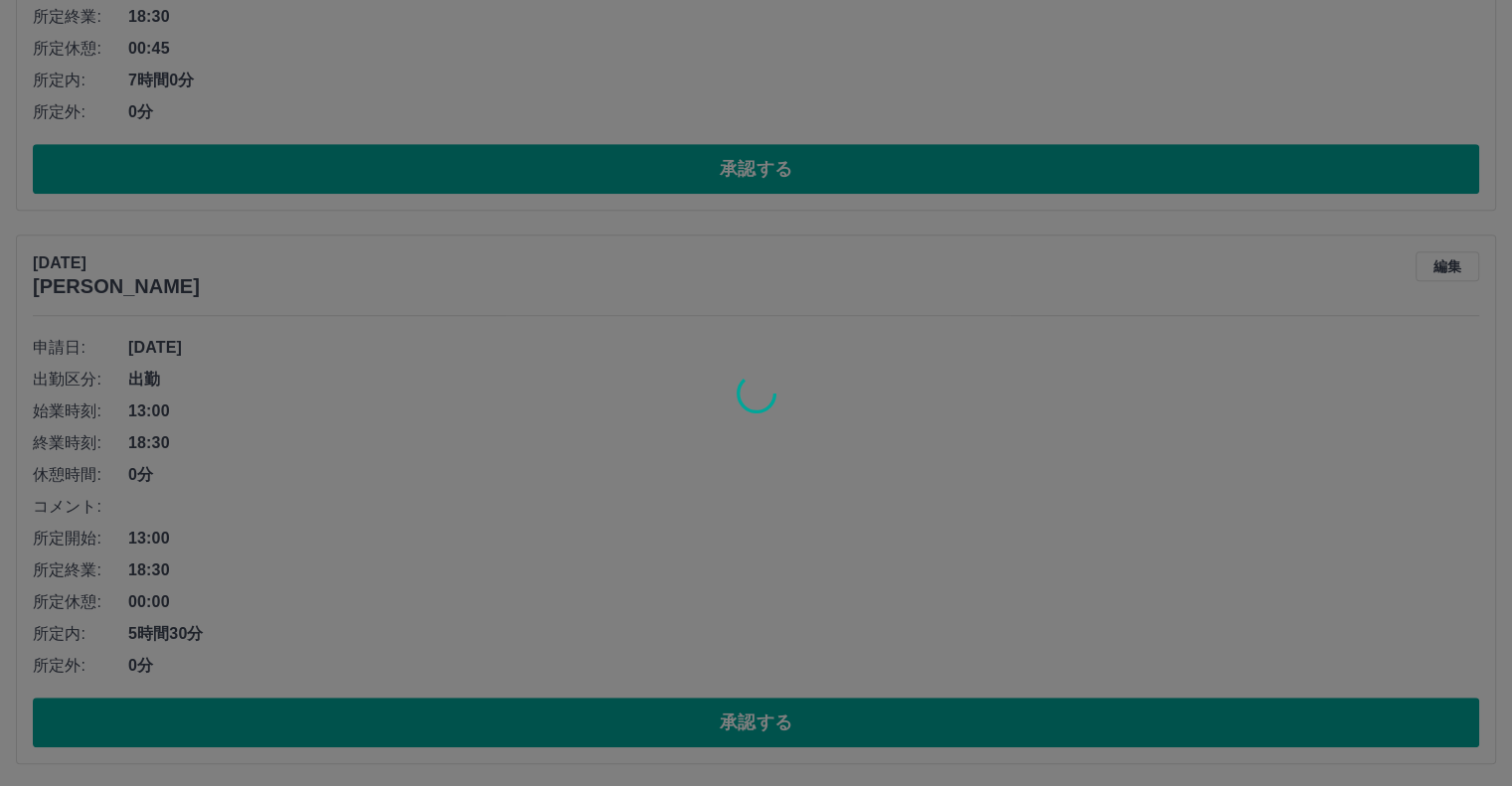 scroll, scrollTop: 553, scrollLeft: 0, axis: vertical 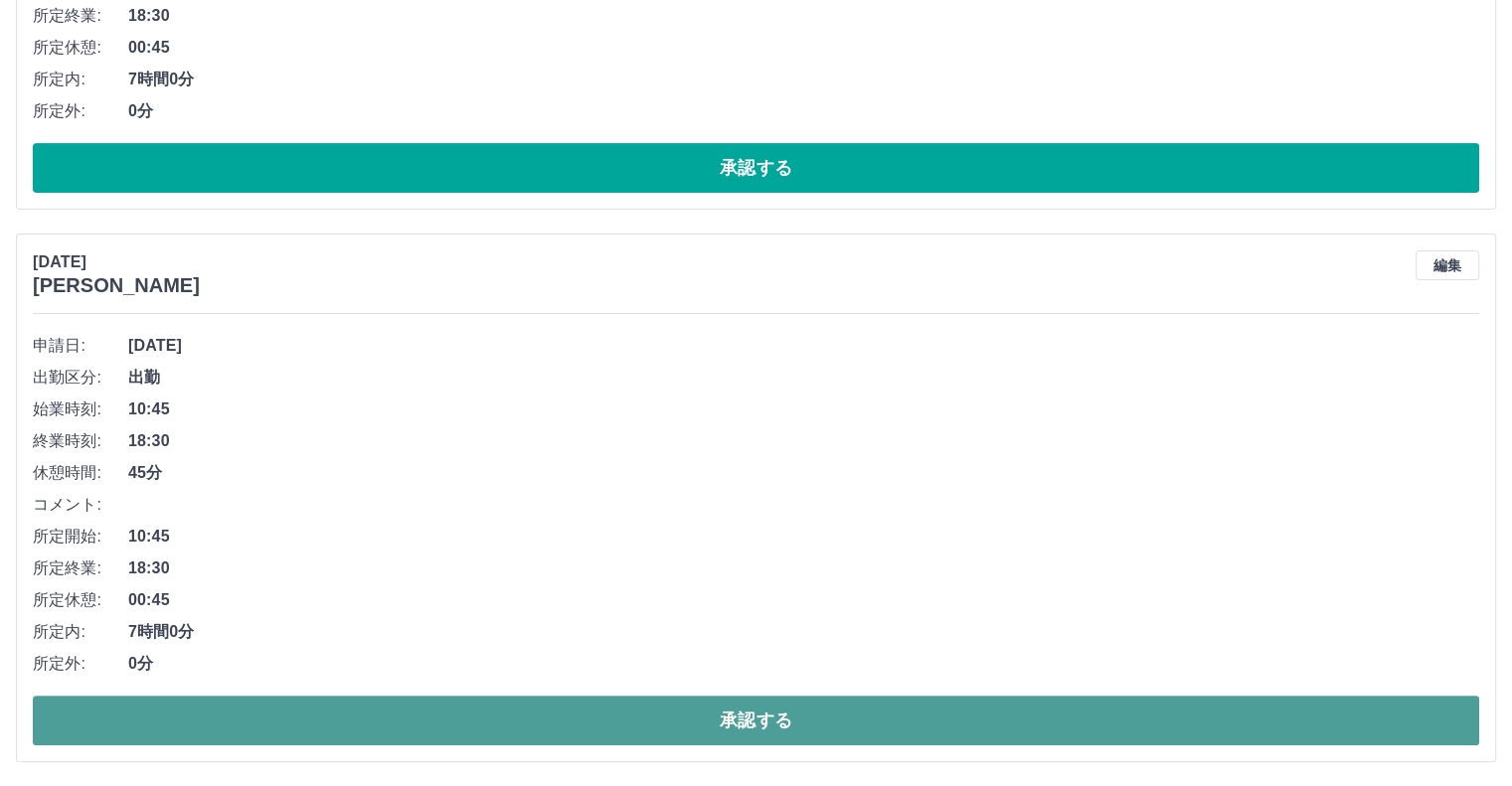 drag, startPoint x: 441, startPoint y: 719, endPoint x: 438, endPoint y: 703, distance: 16.278821 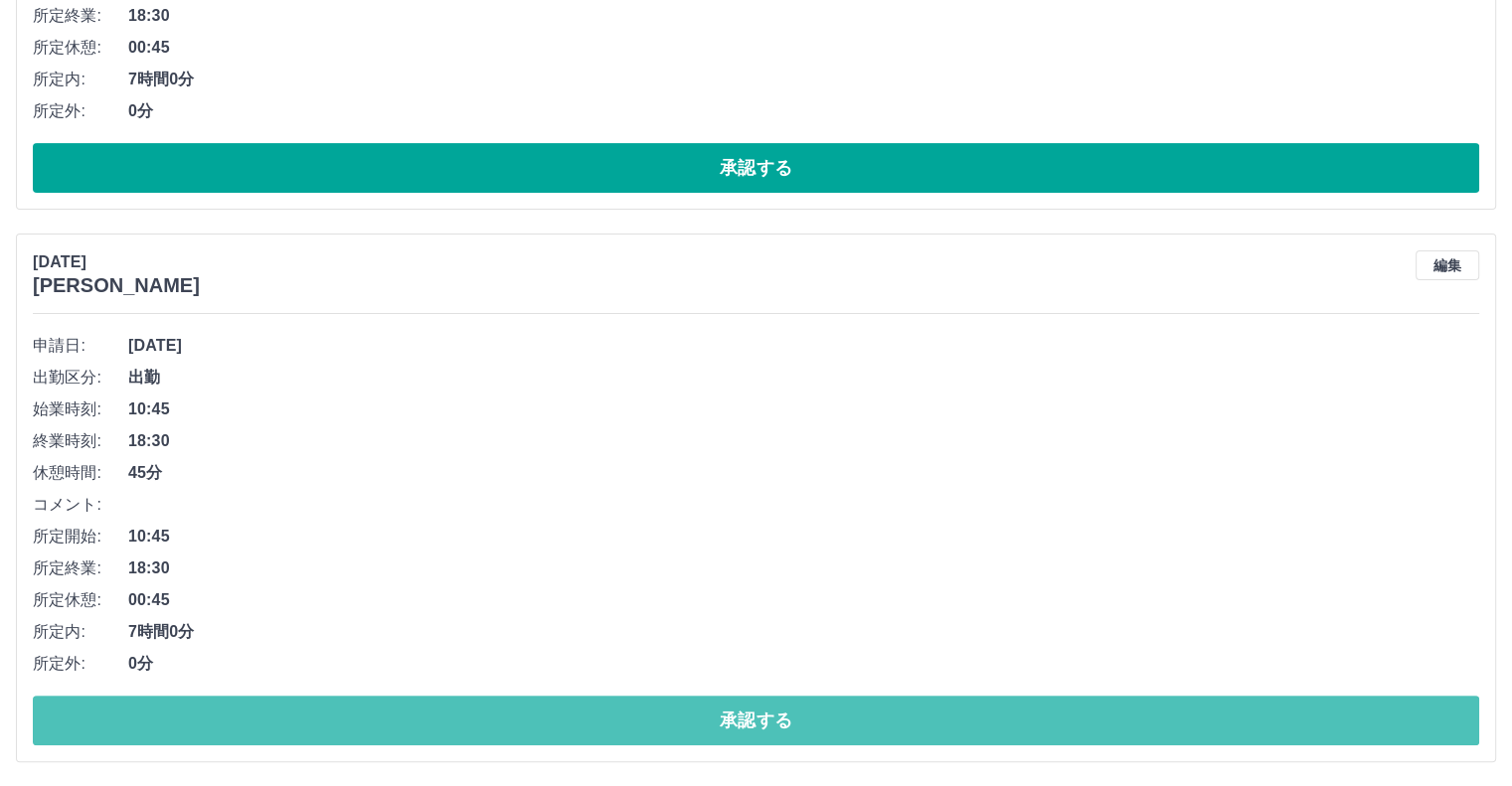 click on "承認する" at bounding box center (756, 720) 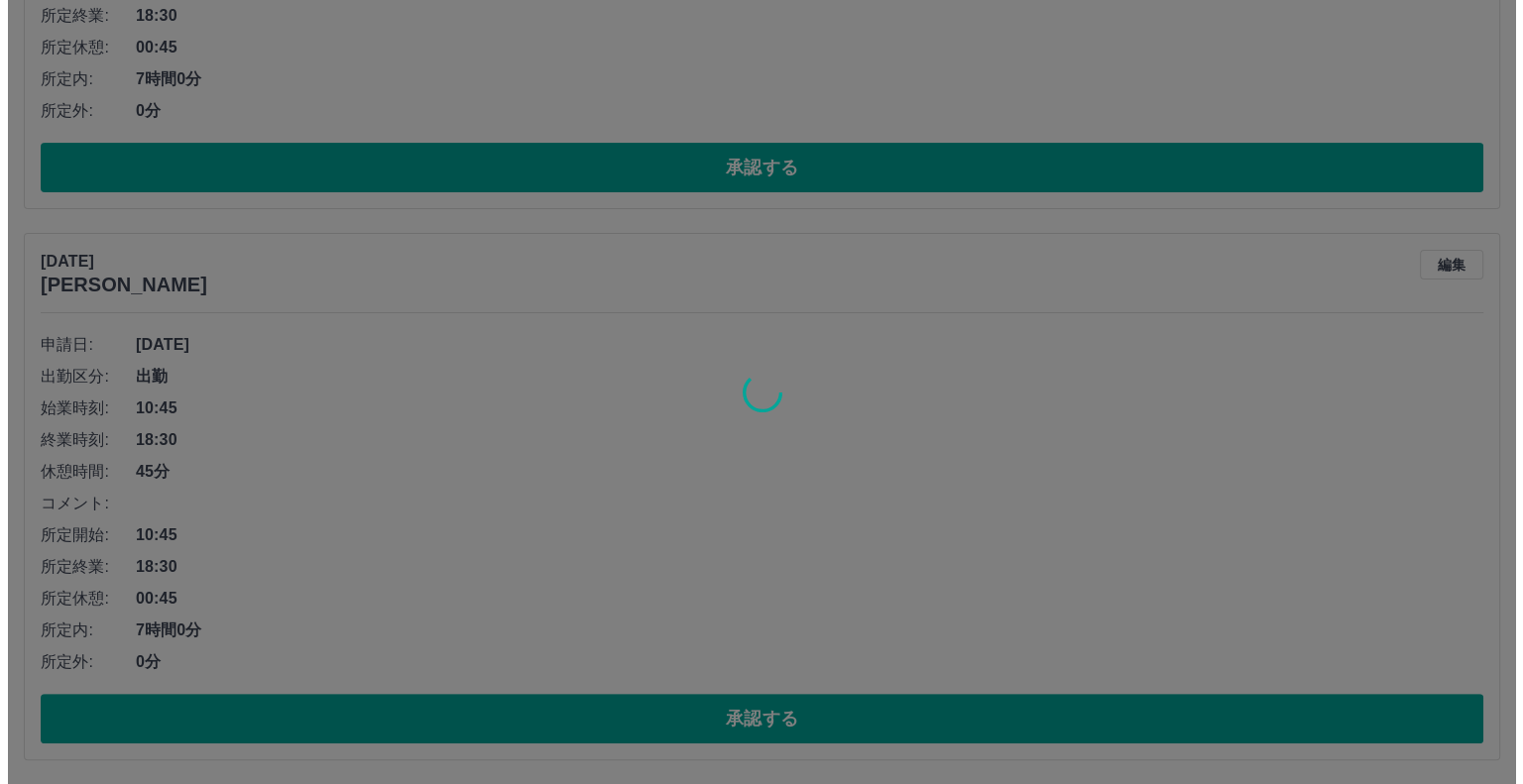 scroll, scrollTop: 1, scrollLeft: 0, axis: vertical 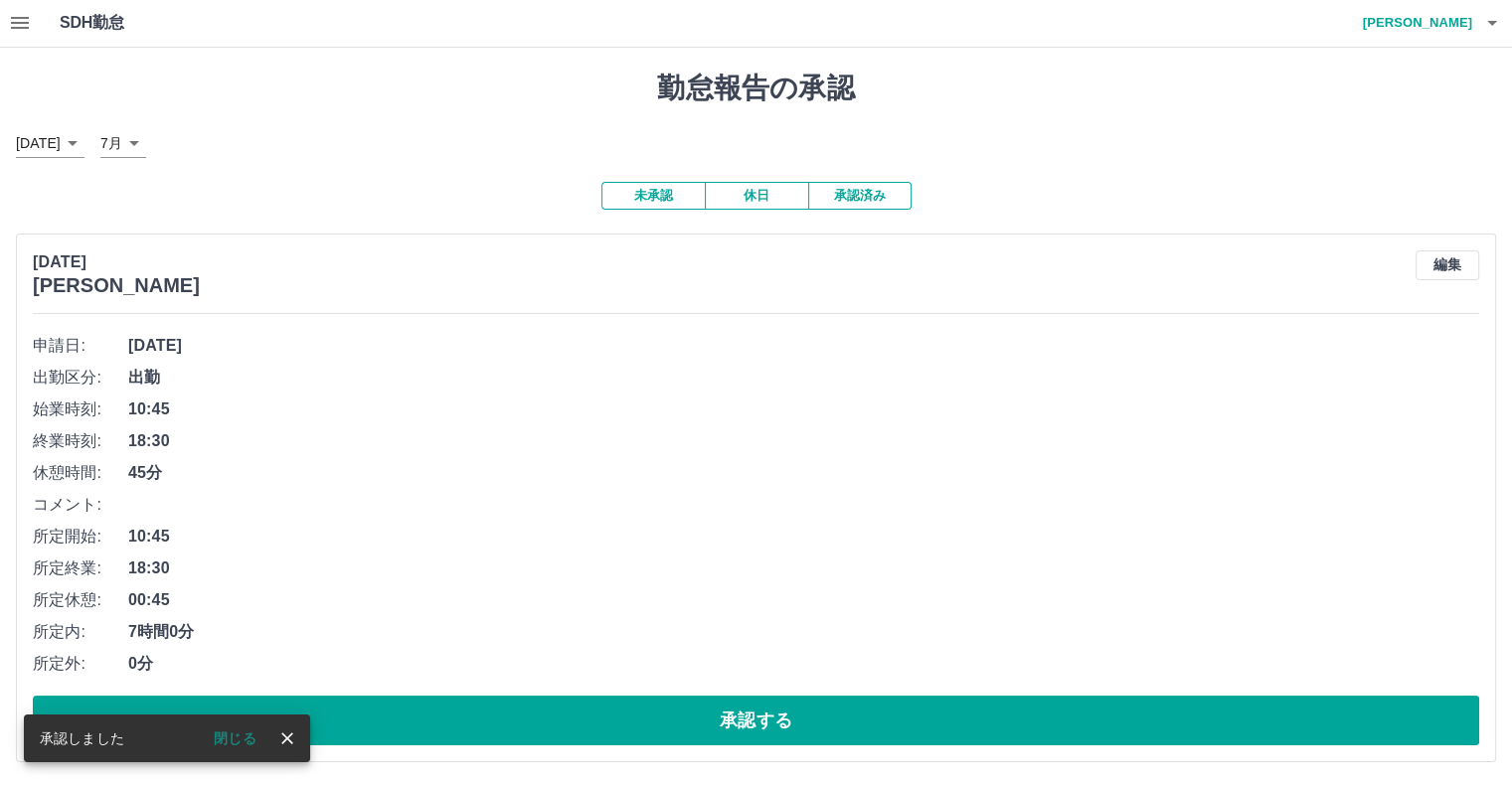 click 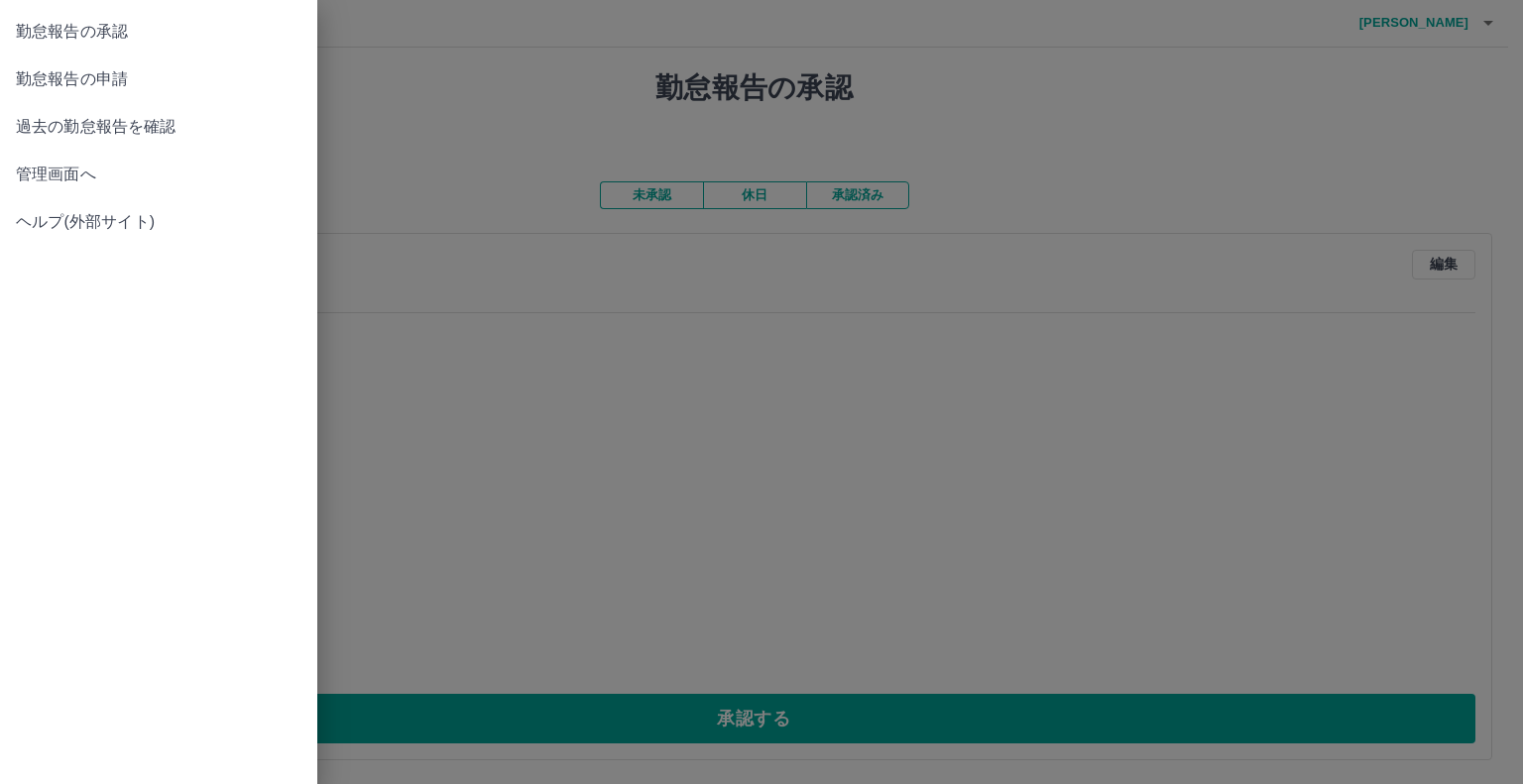 click on "管理画面へ" at bounding box center [159, 174] 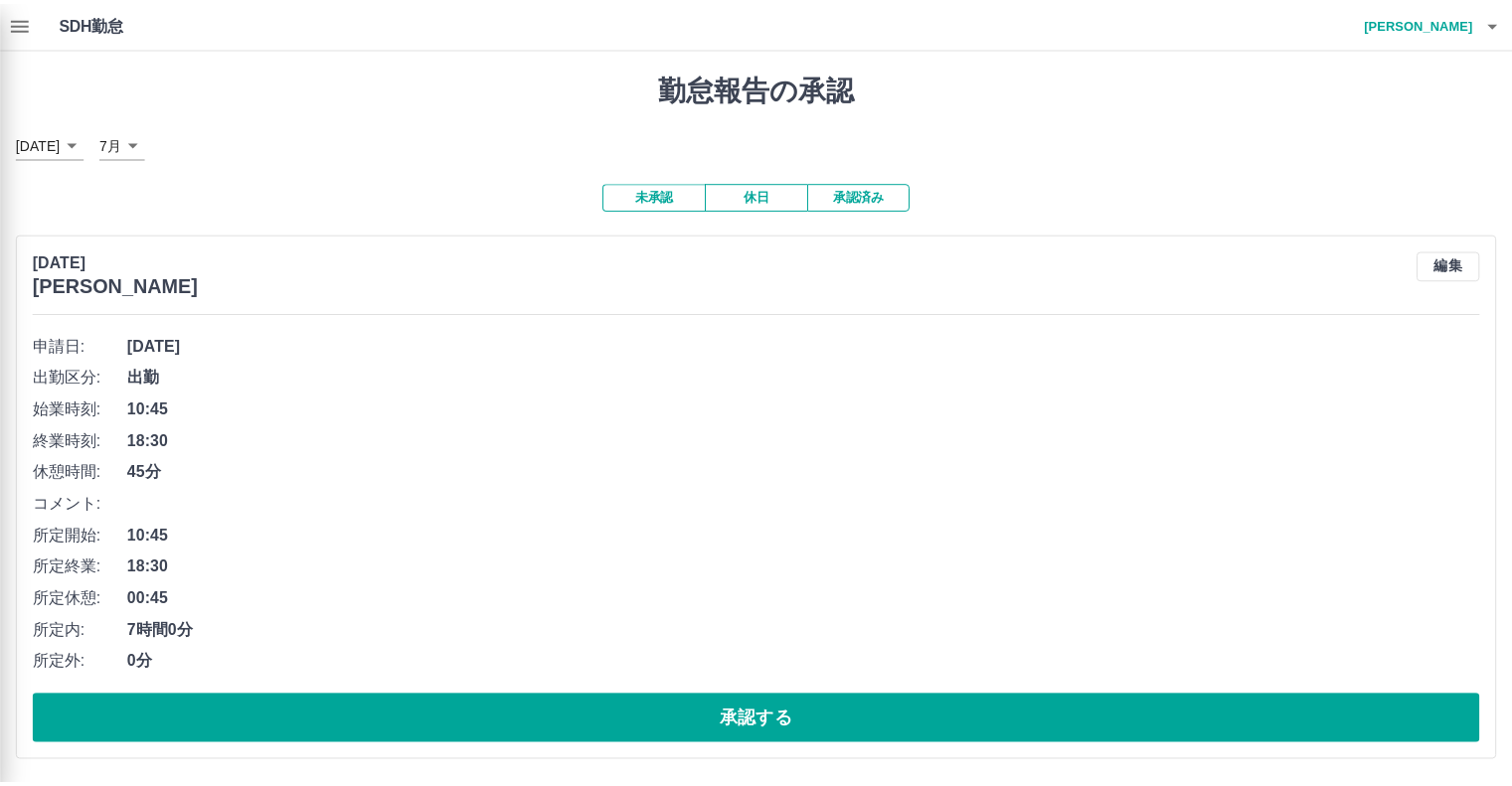 scroll, scrollTop: 0, scrollLeft: 0, axis: both 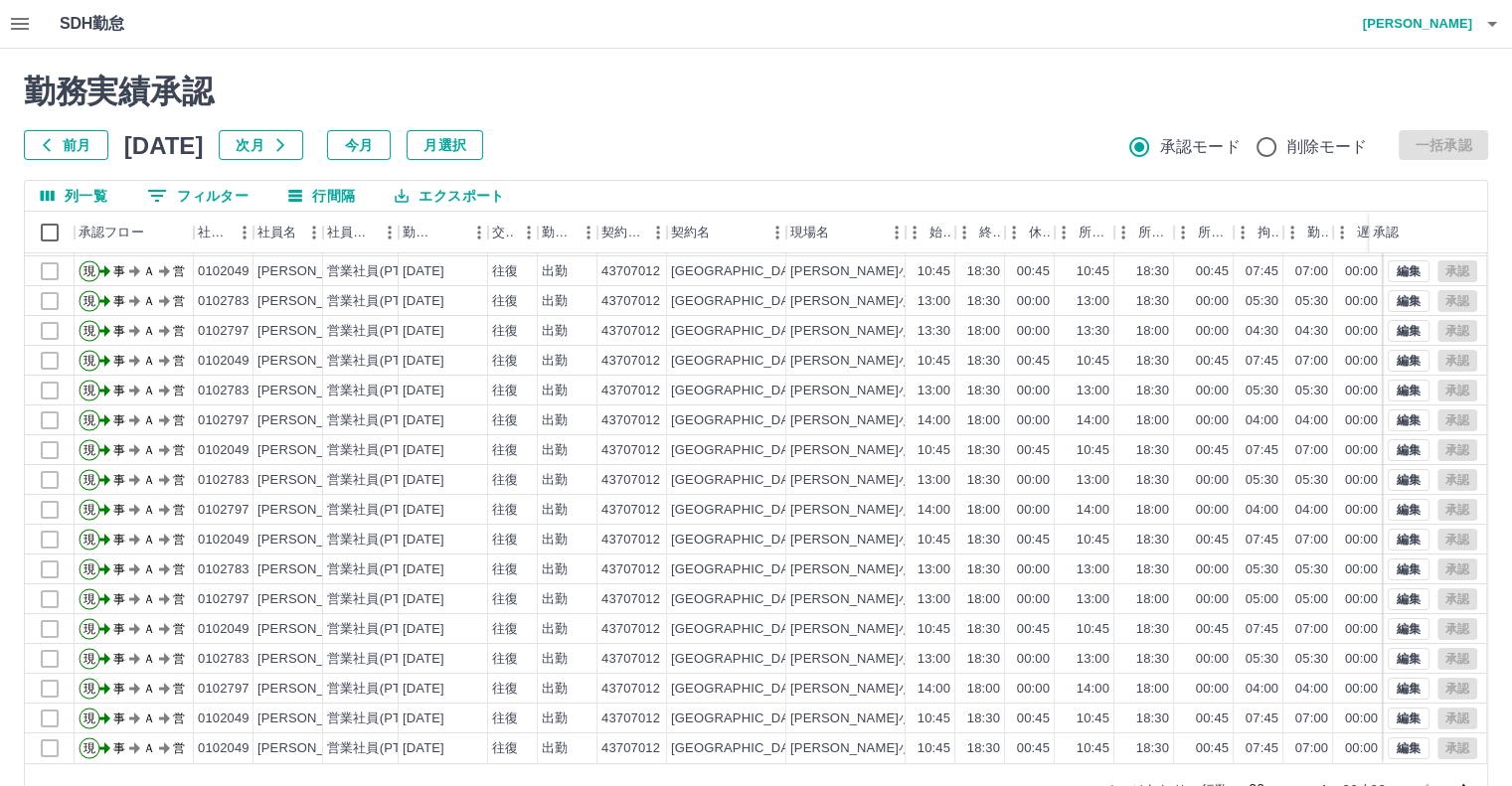 click 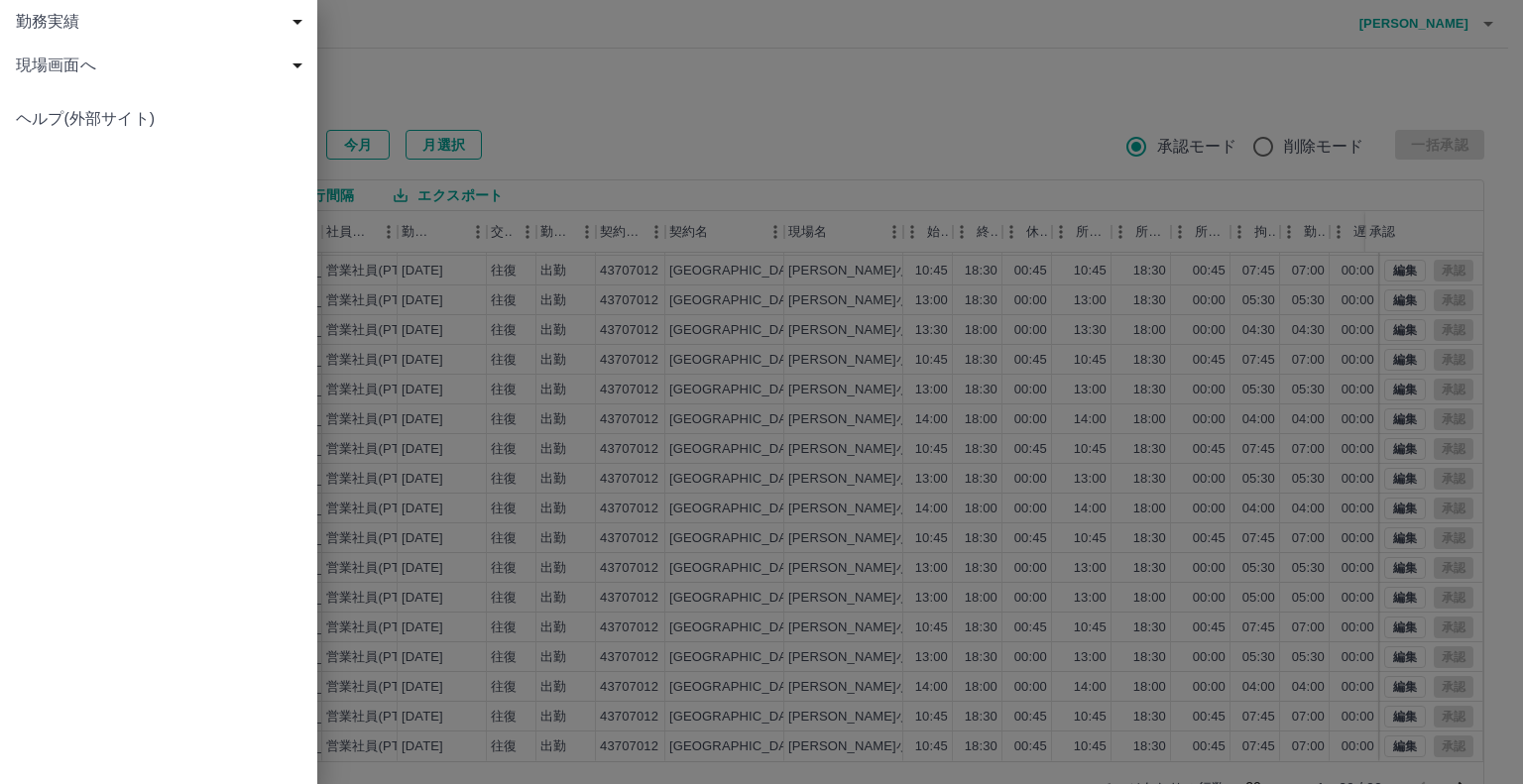 click on "勤務実績" at bounding box center [163, 22] 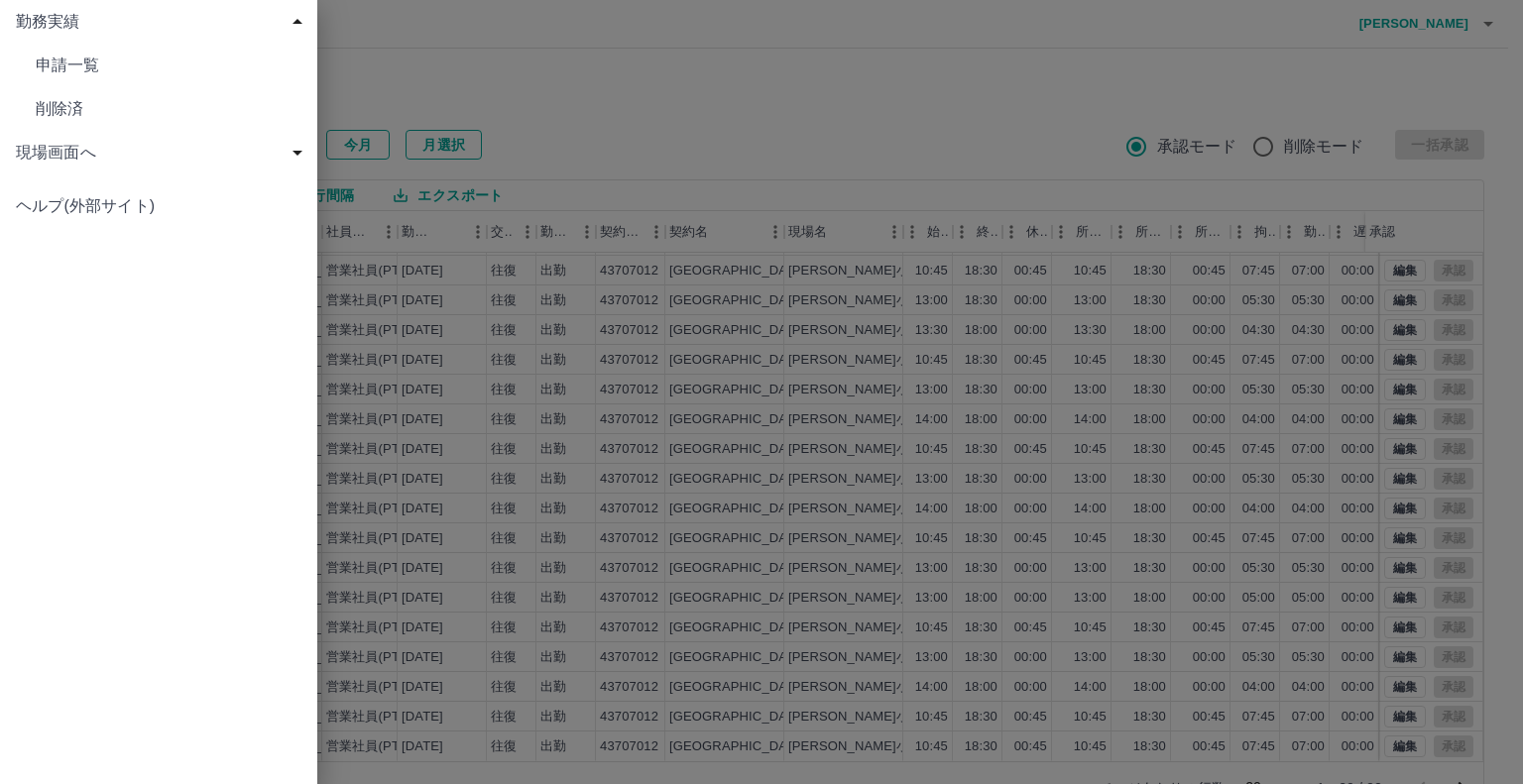 click on "現場画面へ" at bounding box center (163, 153) 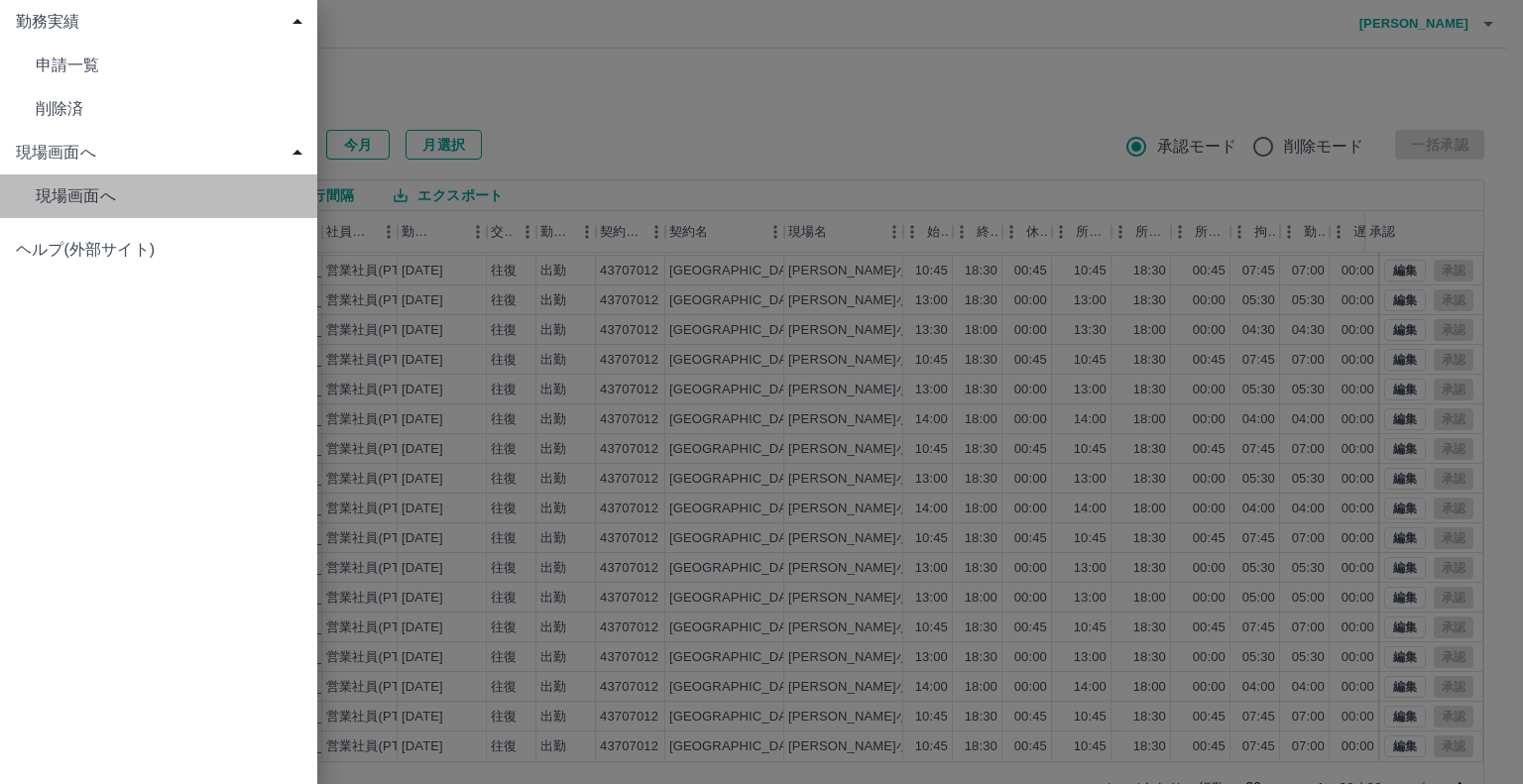 click on "現場画面へ" at bounding box center (169, 65) 